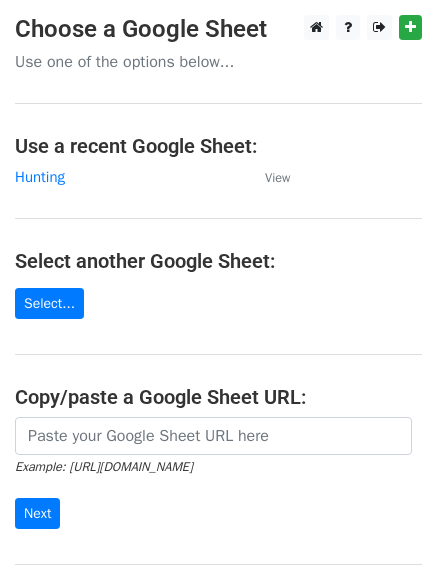 scroll, scrollTop: 0, scrollLeft: 0, axis: both 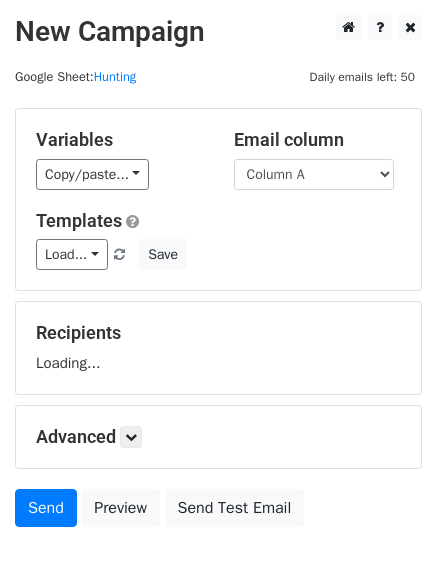 click on "Templates" at bounding box center [218, 221] 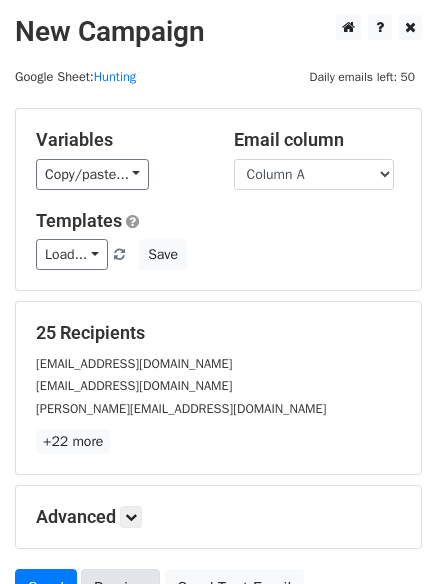 scroll, scrollTop: 193, scrollLeft: 0, axis: vertical 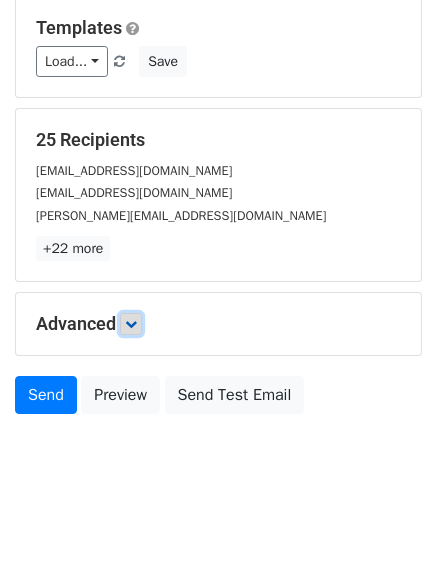 click at bounding box center (131, 324) 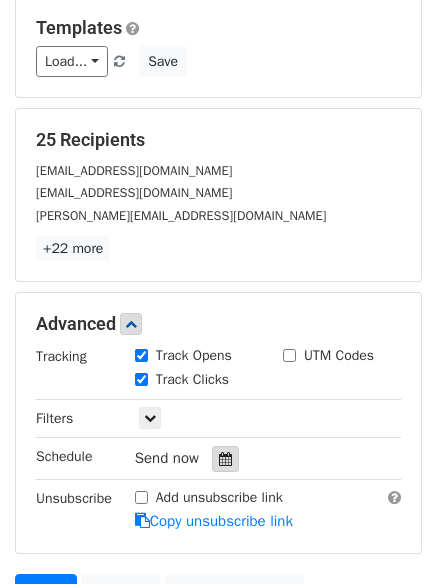 click at bounding box center (225, 459) 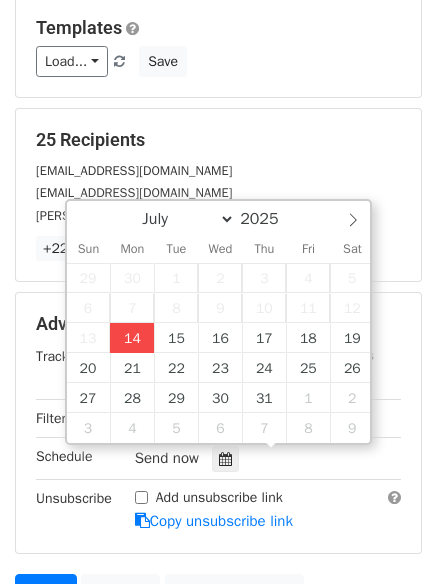 type on "2025-07-14 15:47" 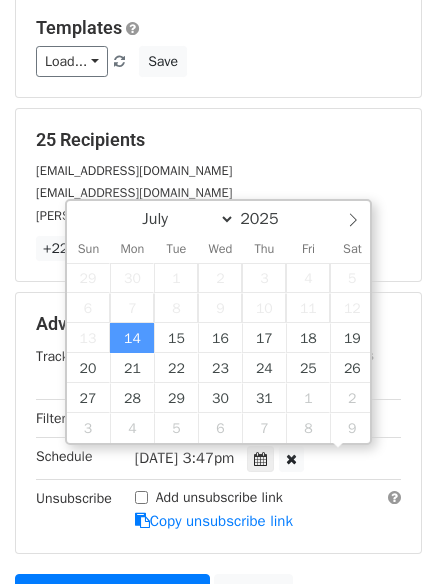 scroll, scrollTop: 1, scrollLeft: 0, axis: vertical 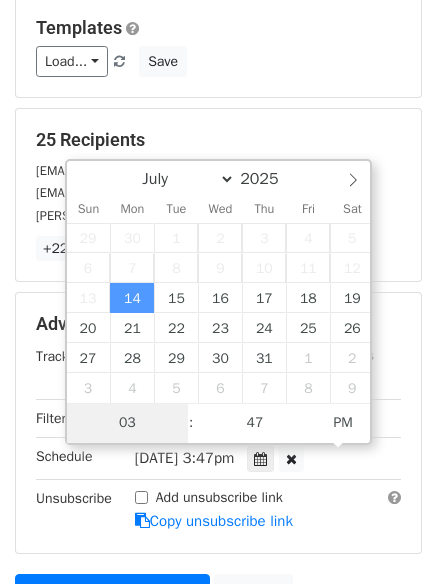 type on "4" 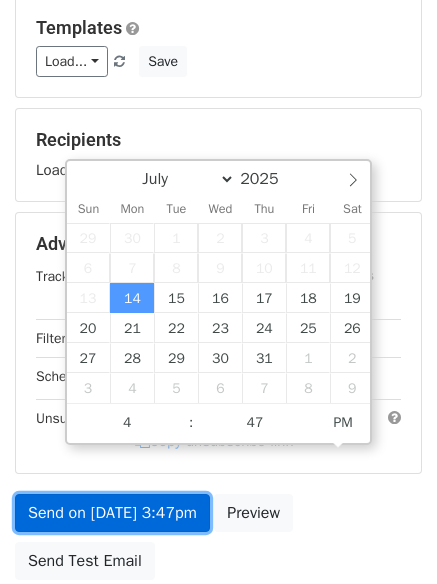 type on "2025-07-14 16:47" 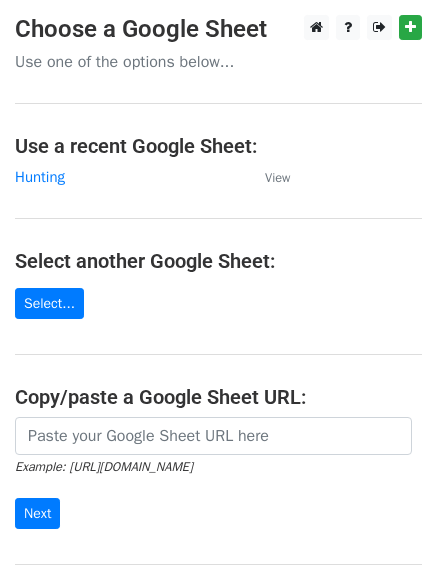 scroll, scrollTop: 0, scrollLeft: 0, axis: both 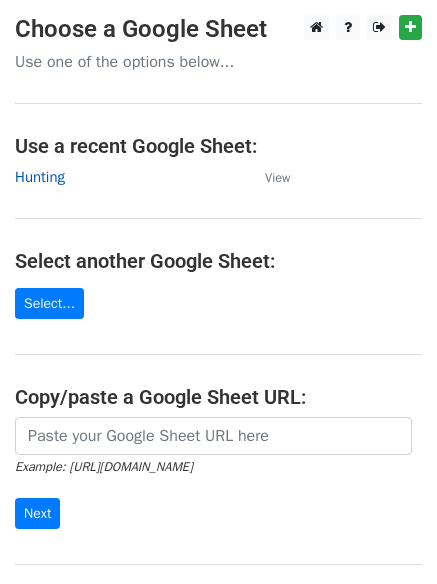 click on "Hunting" at bounding box center [40, 177] 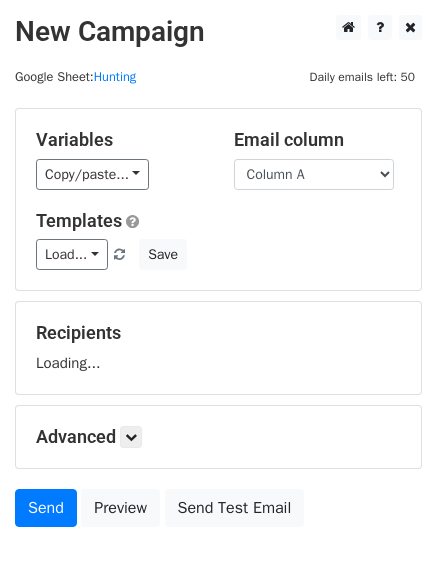 scroll, scrollTop: 0, scrollLeft: 0, axis: both 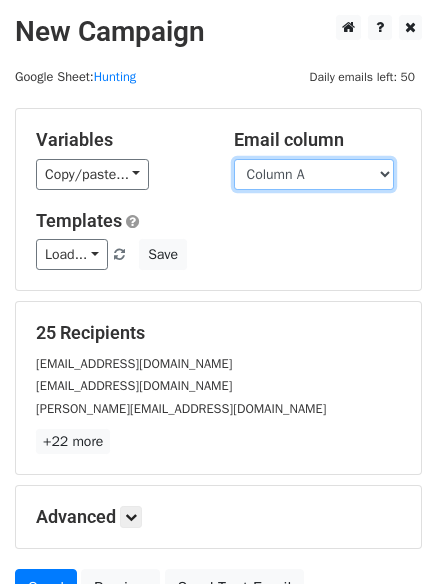 click on "Column A
Column B
Column C" at bounding box center [314, 174] 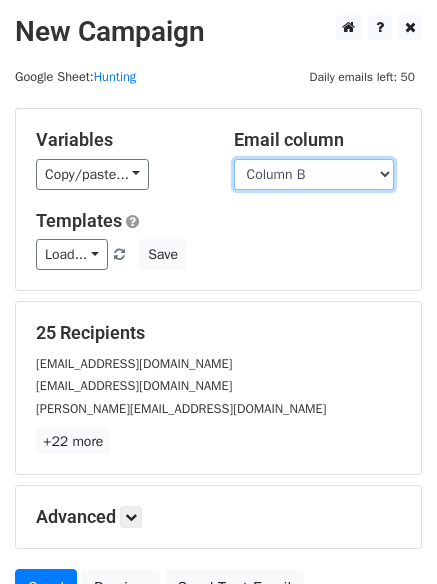 click on "Column A
Column B
Column C" at bounding box center [314, 174] 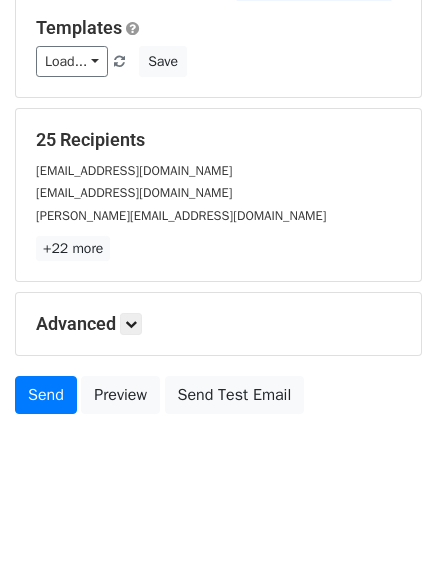 scroll, scrollTop: 113, scrollLeft: 0, axis: vertical 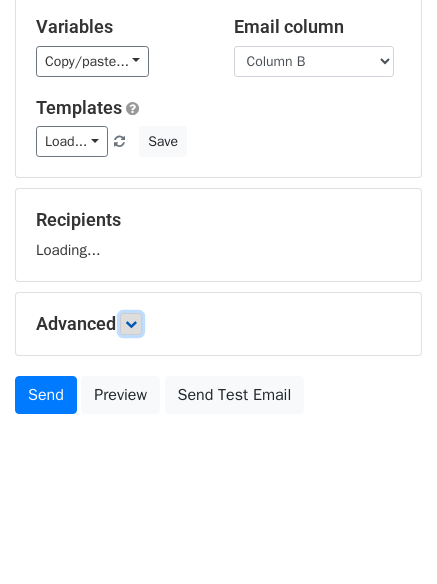 click at bounding box center (131, 324) 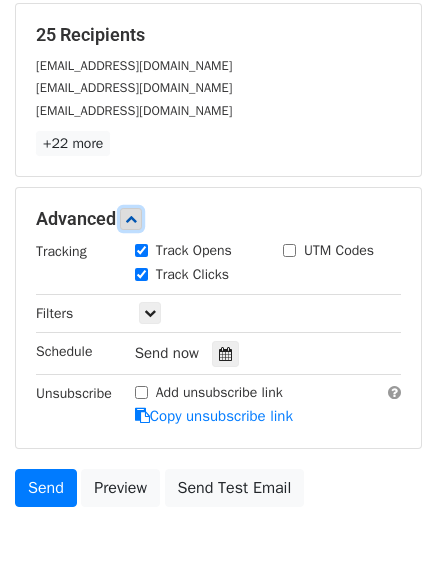 scroll, scrollTop: 309, scrollLeft: 0, axis: vertical 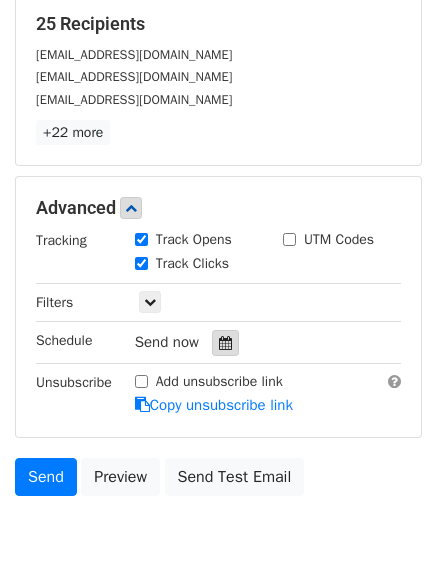 click at bounding box center (225, 343) 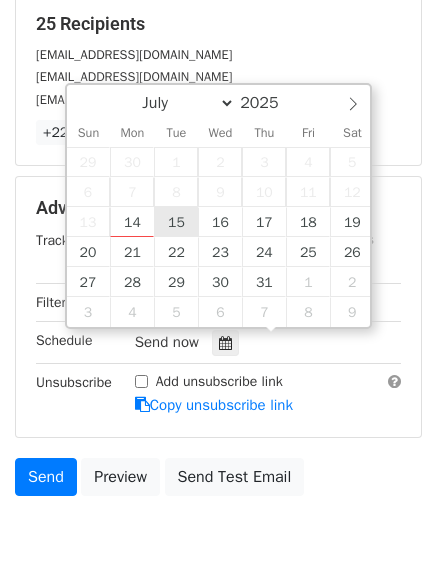 type on "2025-07-15 12:00" 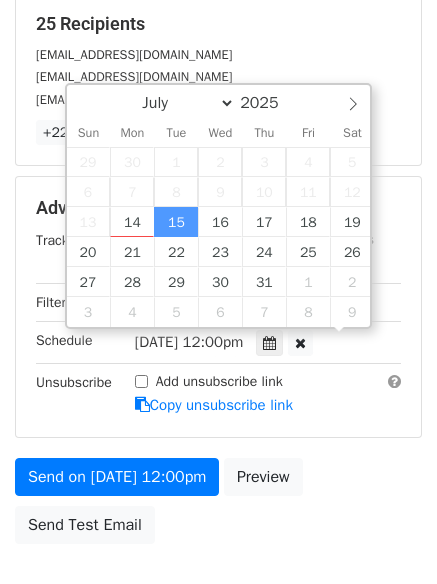 scroll, scrollTop: 1, scrollLeft: 0, axis: vertical 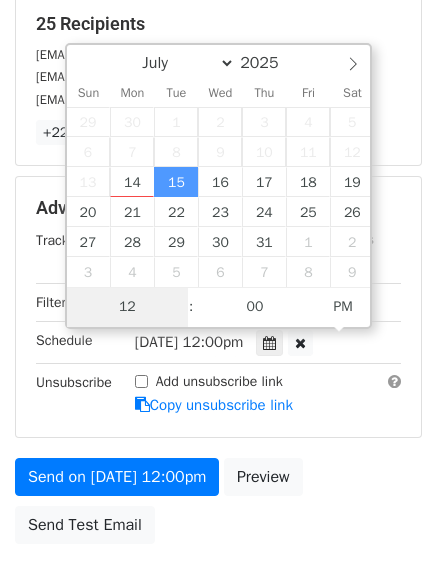 type on "5" 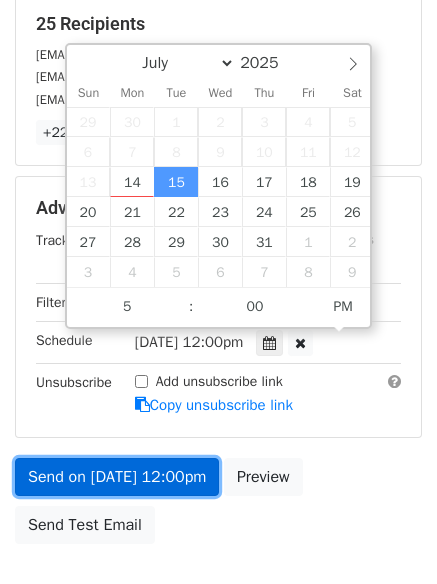 type on "2025-07-15 17:00" 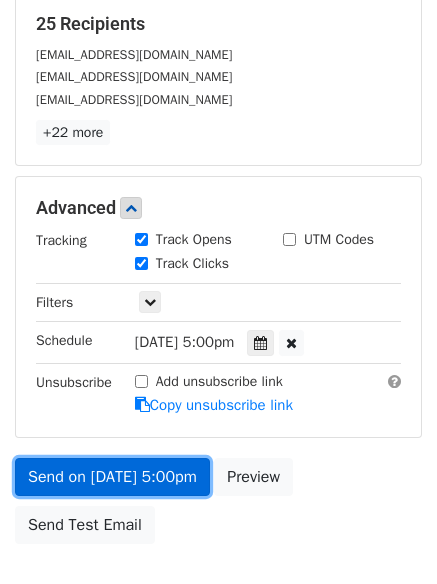 click on "Send on Jul 15 at 5:00pm" at bounding box center [112, 477] 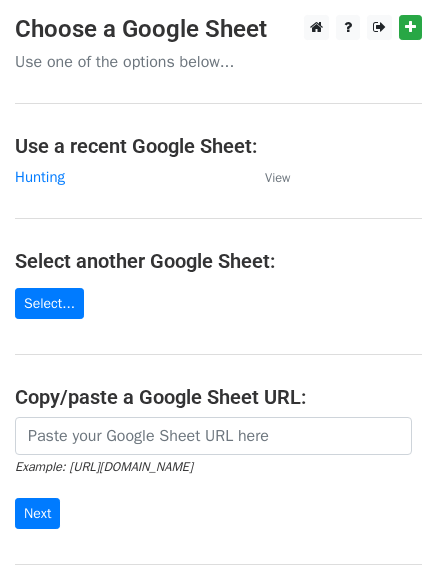 scroll, scrollTop: 0, scrollLeft: 0, axis: both 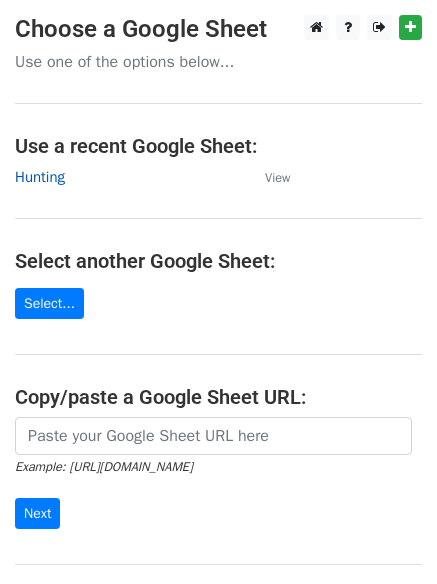 click on "Hunting" at bounding box center [40, 177] 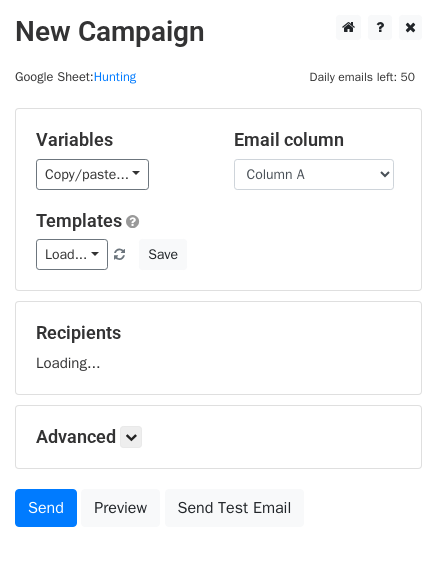 scroll, scrollTop: 0, scrollLeft: 0, axis: both 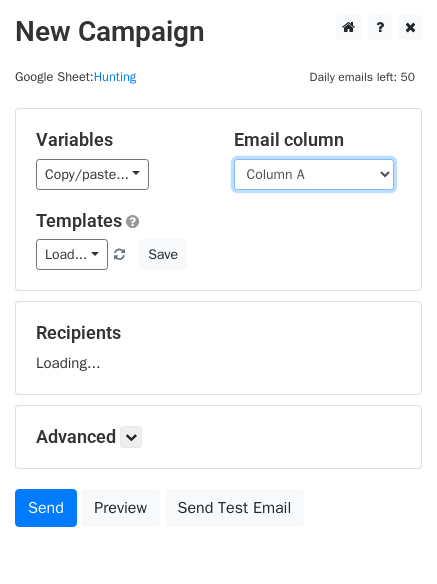 drag, startPoint x: 0, startPoint y: 0, endPoint x: 308, endPoint y: 173, distance: 353.26053 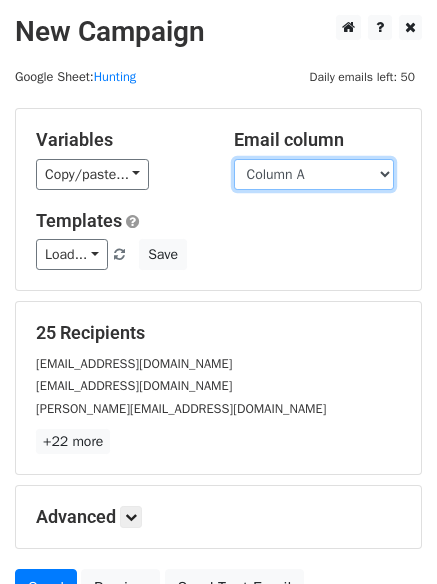 drag, startPoint x: 357, startPoint y: 177, endPoint x: 353, endPoint y: 187, distance: 10.770329 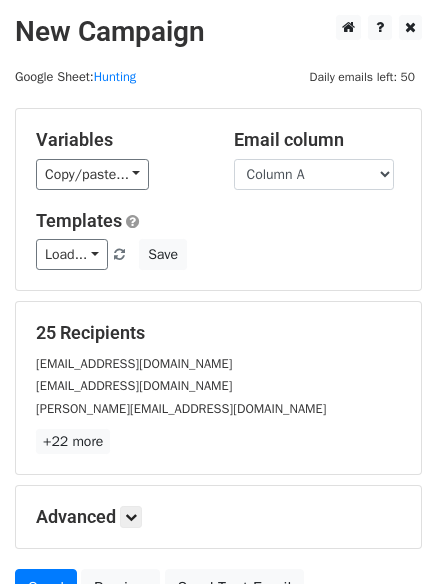 click on "Variables
Copy/paste...
{{Column A}}
{{Column B}}
{{Column C}}
Email column
Column A
Column B
Column C
Templates
Load...
No templates saved
Save" at bounding box center (218, 199) 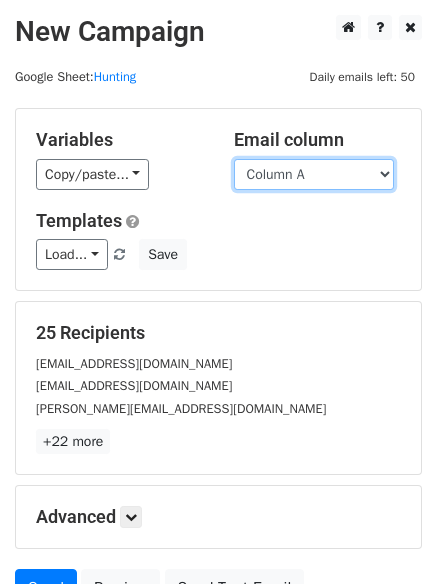 click on "Column A
Column B
Column C" at bounding box center [314, 174] 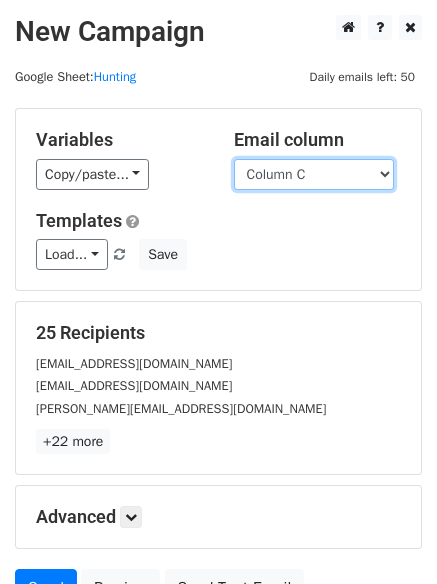 click on "Column A
Column B
Column C" at bounding box center (314, 174) 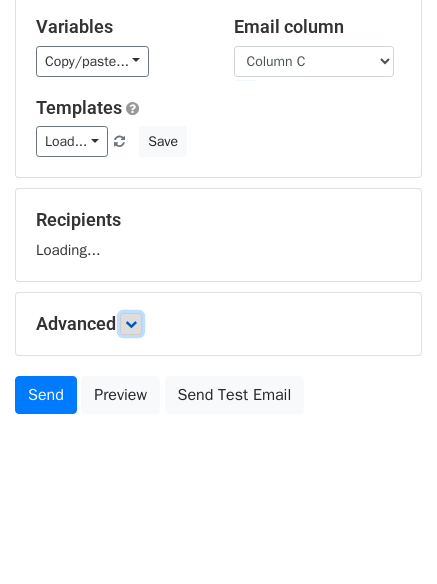 click at bounding box center (131, 324) 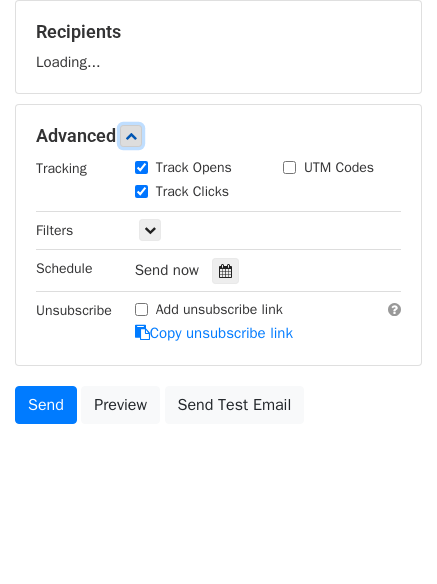 scroll, scrollTop: 303, scrollLeft: 0, axis: vertical 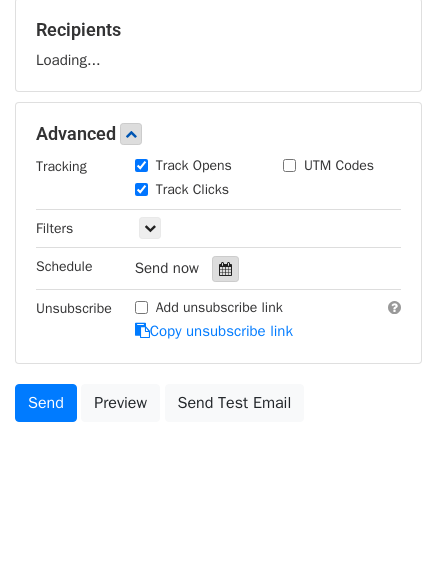 click on "Tracking
Track Opens
UTM Codes
Track Clicks
Filters
Only include spreadsheet rows that match the following filters:
Schedule
Send now
Unsubscribe
Add unsubscribe link
Copy unsubscribe link" at bounding box center (218, 249) 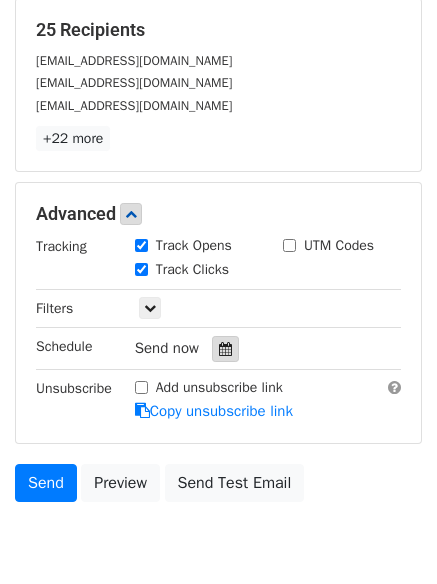 click at bounding box center [225, 349] 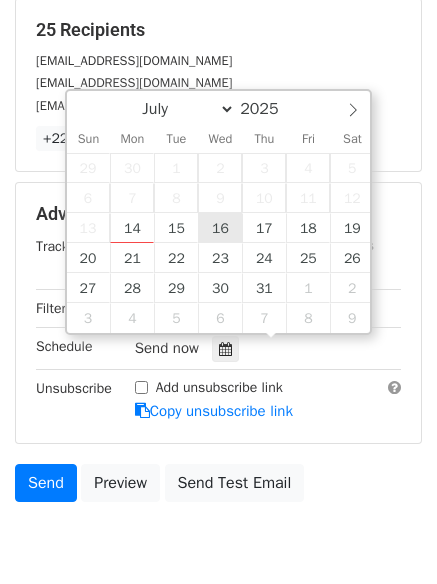 type on "2025-07-16 12:00" 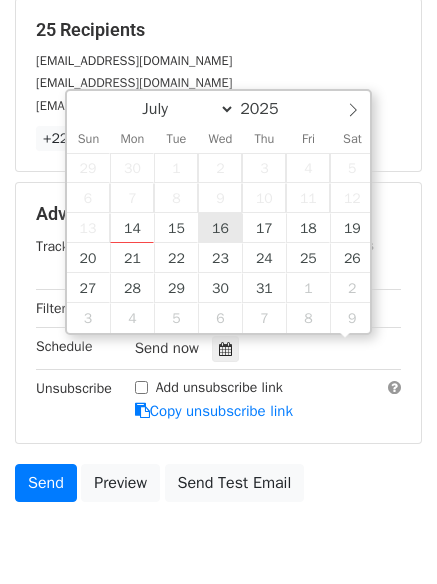 scroll, scrollTop: 1, scrollLeft: 0, axis: vertical 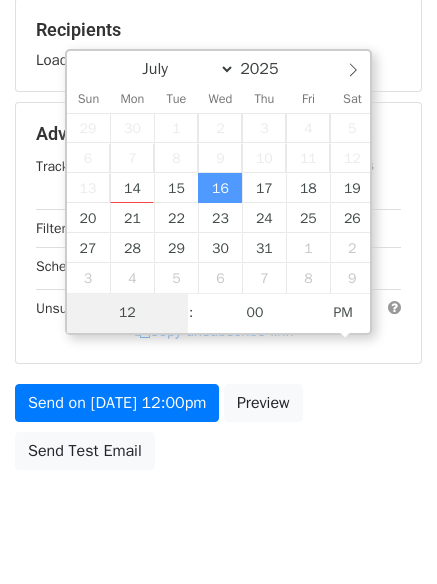type on "6" 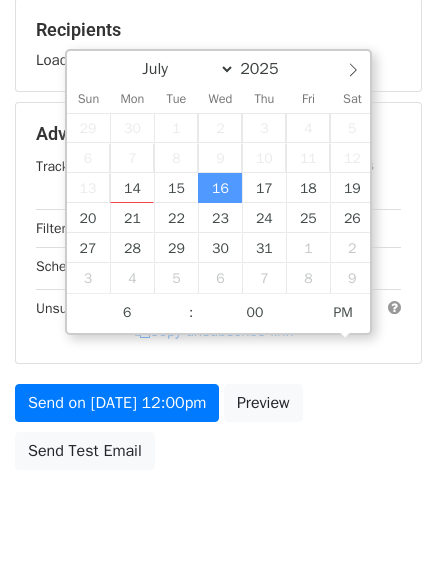 type on "2025-07-16 18:00" 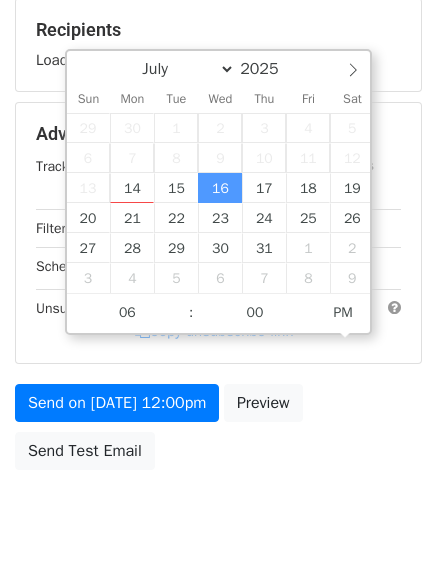click on "New Campaign
Daily emails left: 50
Google Sheet:
Hunting
Variables
Copy/paste...
{{Column A}}
{{Column B}}
{{Column C}}
Email column
Column A
Column B
Column C
Templates
Load...
No templates saved
Save
Recipients Loading...
Advanced
Tracking
Track Opens
UTM Codes
Track Clicks
Filters
Only include spreadsheet rows that match the following filters:
Schedule
Wed, Jul 16, 12:00pm
2025-07-16 18:00
Unsubscribe
Add unsubscribe link
Copy unsubscribe link
Send on Jul 16 at 12:00pm
Preview
Send Test Email
July August September October November December 2025
Sun Mon Tue Wed Thu Fri Sat
29 30" at bounding box center (218, 168) 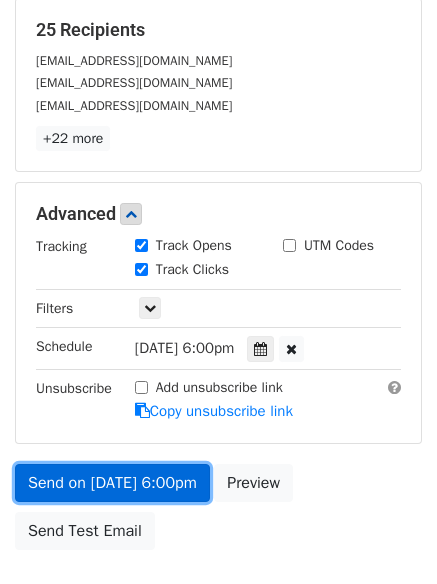 click on "Send on Jul 16 at 6:00pm" at bounding box center (112, 483) 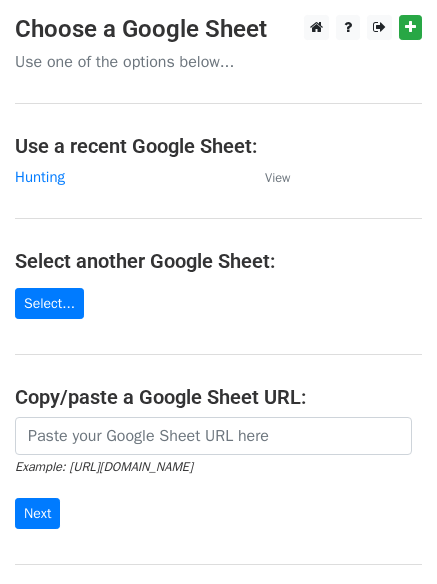 scroll, scrollTop: 0, scrollLeft: 0, axis: both 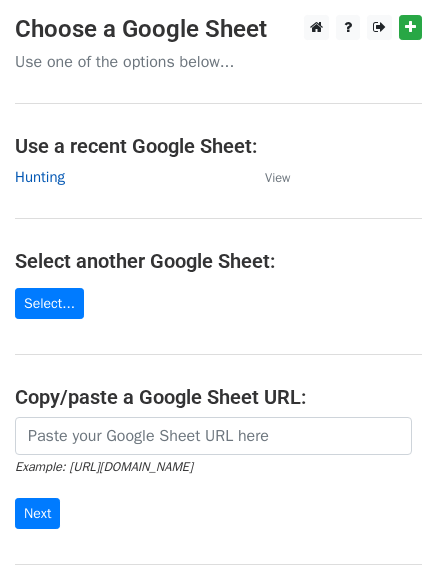 click on "Hunting" at bounding box center [40, 177] 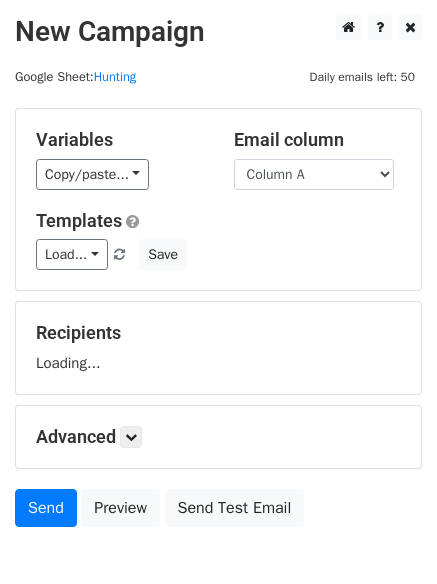 scroll, scrollTop: 0, scrollLeft: 0, axis: both 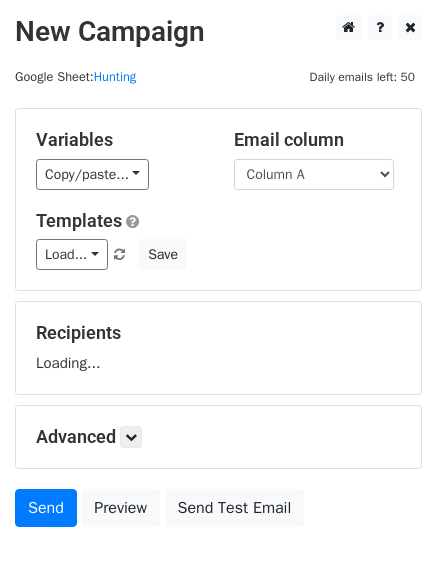 click on "Templates" at bounding box center (218, 221) 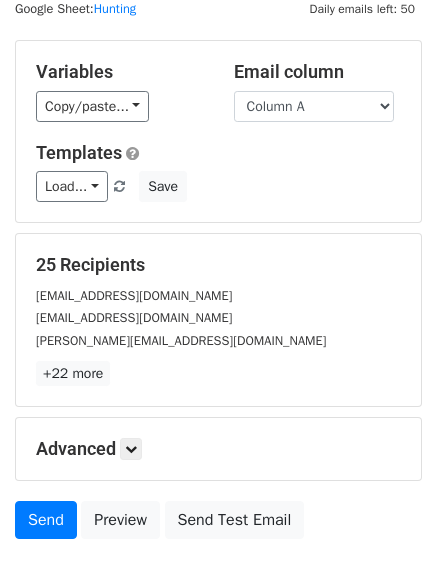 scroll, scrollTop: 100, scrollLeft: 0, axis: vertical 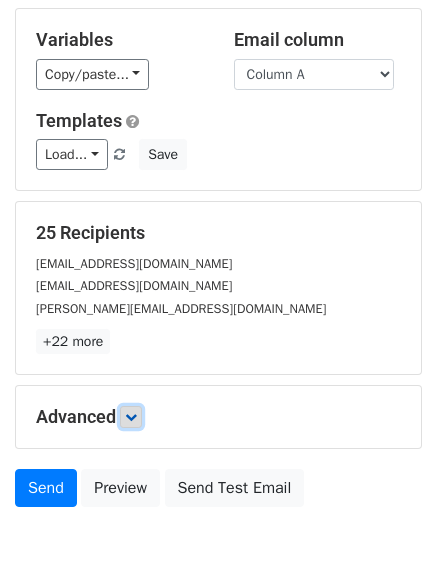 click at bounding box center (131, 417) 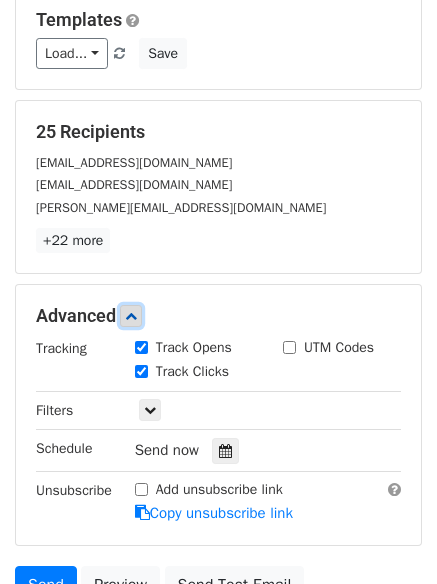 scroll, scrollTop: 389, scrollLeft: 0, axis: vertical 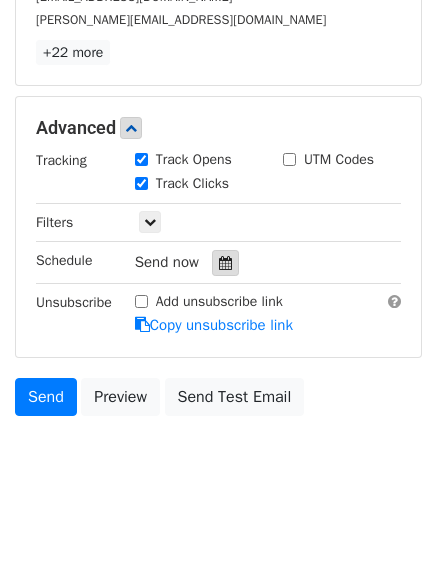click at bounding box center [225, 263] 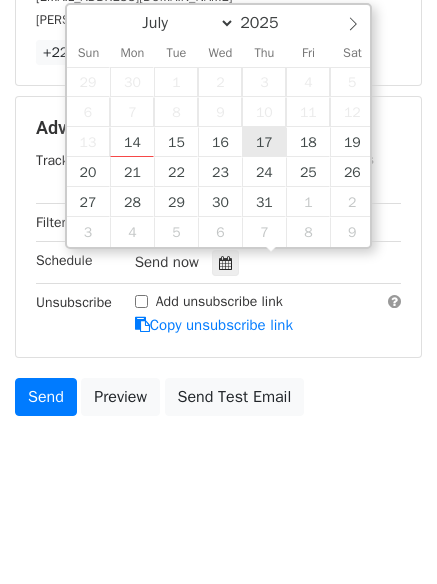 type on "2025-07-17 12:00" 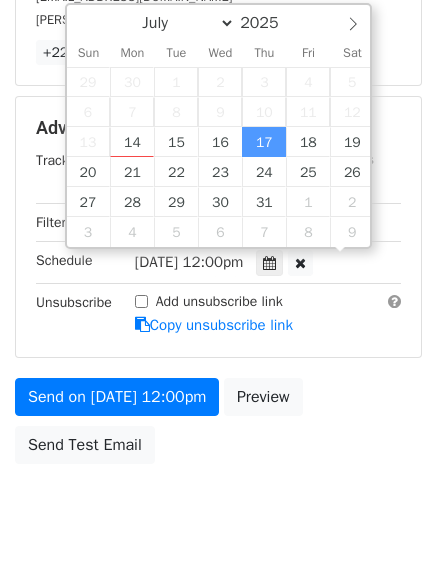 scroll, scrollTop: 1, scrollLeft: 0, axis: vertical 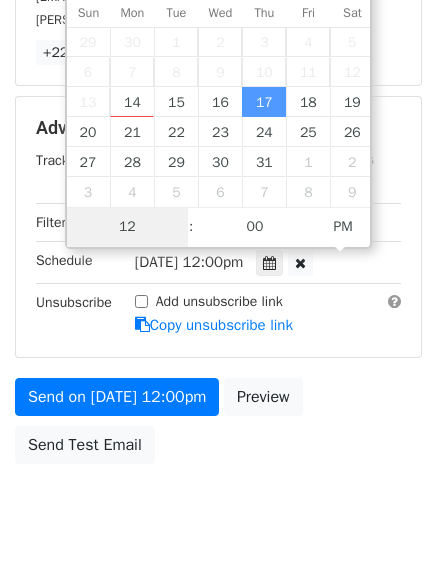 type on "7" 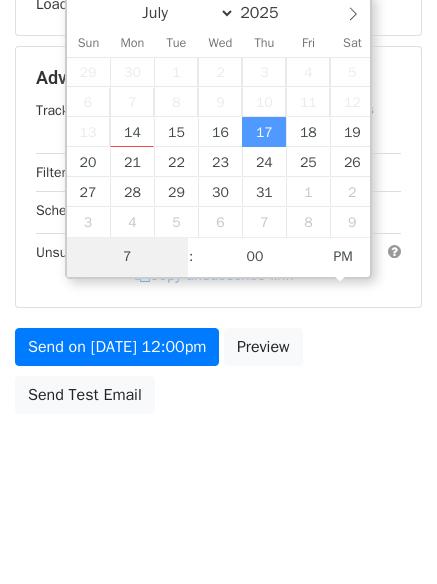scroll, scrollTop: 357, scrollLeft: 0, axis: vertical 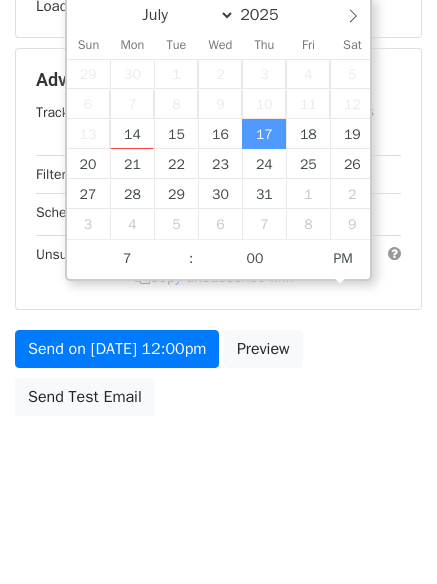 type on "2025-07-17 19:00" 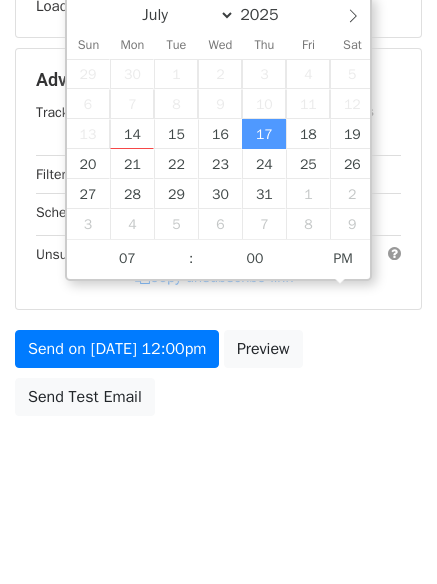 click on "New Campaign
Daily emails left: 50
Google Sheet:
Hunting
Variables
Copy/paste...
{{Column A}}
{{Column B}}
{{Column C}}
Email column
Column A
Column B
Column C
Templates
Load...
No templates saved
Save
Recipients Loading...
Advanced
Tracking
Track Opens
UTM Codes
Track Clicks
Filters
Only include spreadsheet rows that match the following filters:
Schedule
Thu, Jul 17, 12:00pm
2025-07-17 19:00
Unsubscribe
Add unsubscribe link
Copy unsubscribe link
Send on Jul 17 at 12:00pm
Preview
Send Test Email
July August September October November December 2025
Sun Mon Tue Wed Thu Fri Sat
29 30 1" at bounding box center [218, 82] 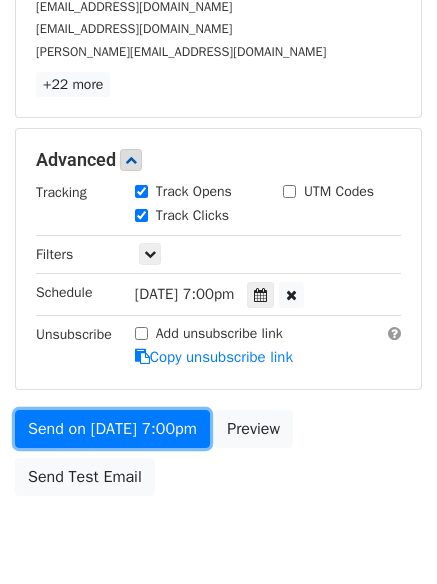 click on "Send on Jul 17 at 7:00pm
Preview
Send Test Email" at bounding box center [218, 458] 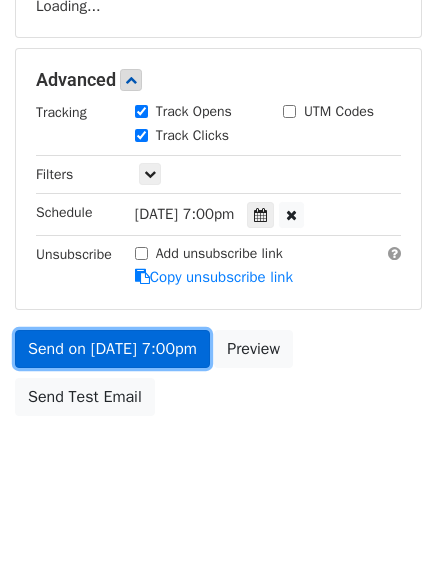click on "Send on Jul 17 at 7:00pm" at bounding box center (112, 349) 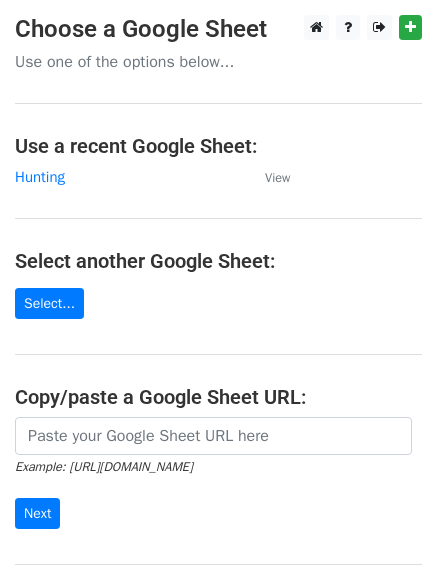 scroll, scrollTop: 0, scrollLeft: 0, axis: both 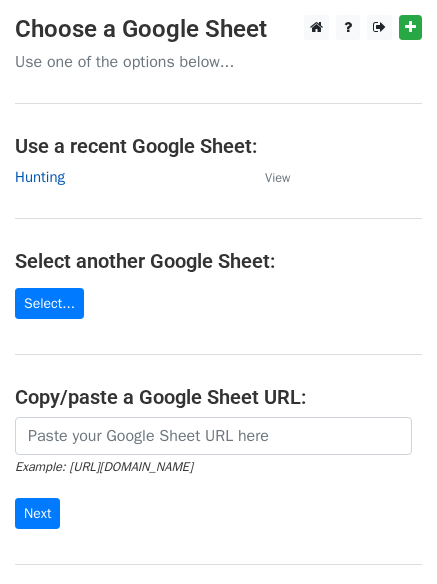 click on "Hunting" at bounding box center (40, 177) 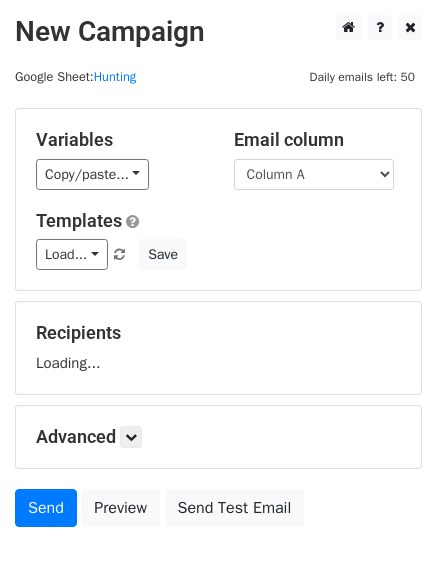 scroll, scrollTop: 0, scrollLeft: 0, axis: both 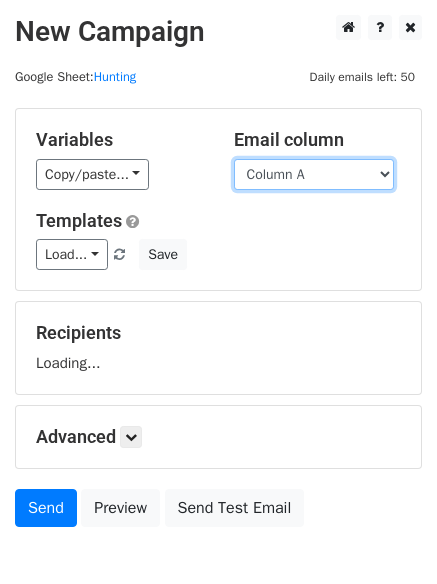 click on "Column A
Column B
Column C" at bounding box center (314, 174) 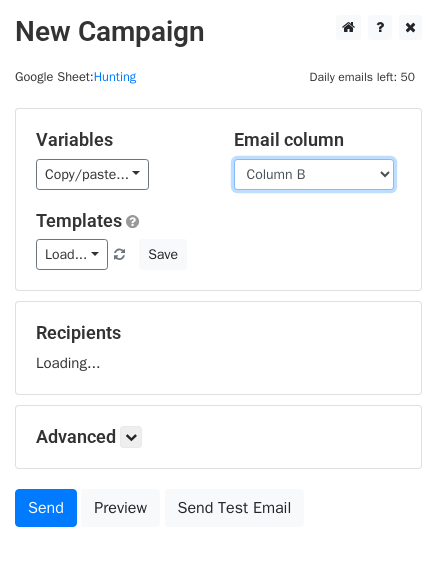 click on "Column A
Column B
Column C" at bounding box center (314, 174) 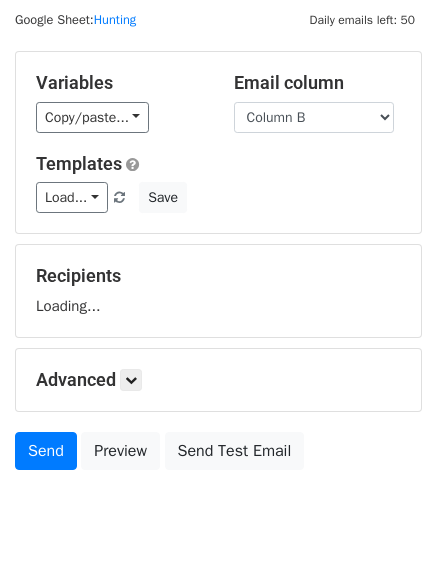 scroll, scrollTop: 113, scrollLeft: 0, axis: vertical 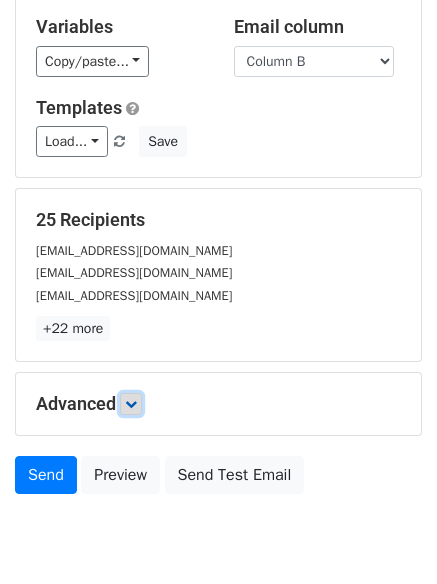 click at bounding box center (131, 404) 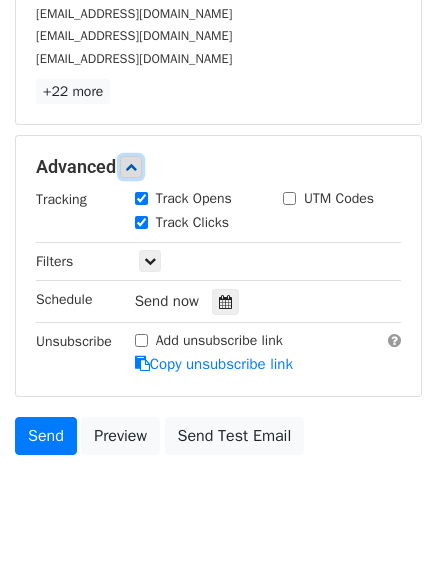scroll, scrollTop: 353, scrollLeft: 0, axis: vertical 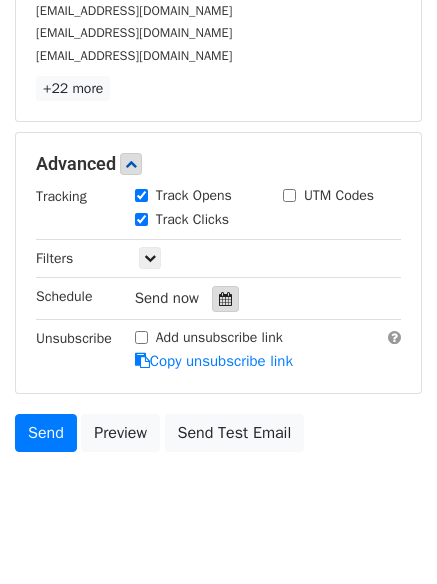 click at bounding box center (225, 299) 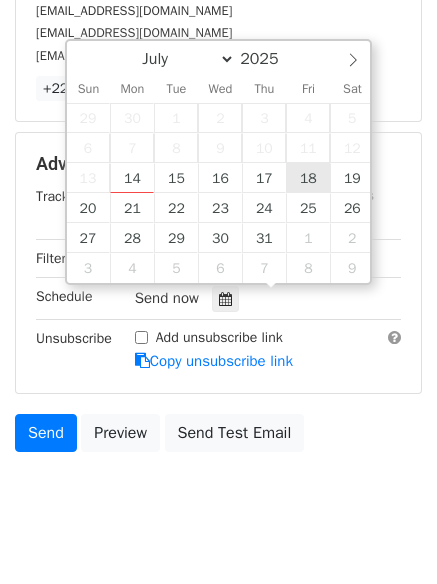 type on "2025-07-18 12:00" 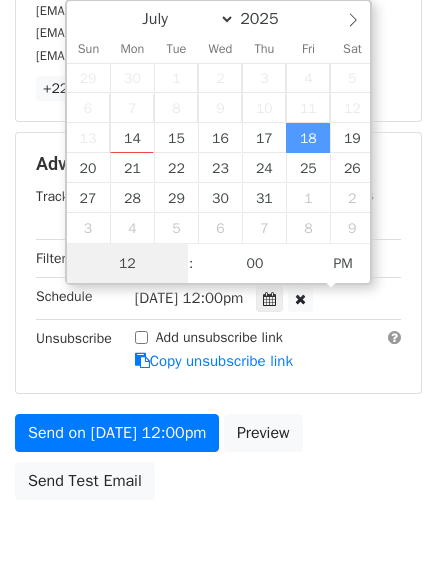 scroll, scrollTop: 1, scrollLeft: 0, axis: vertical 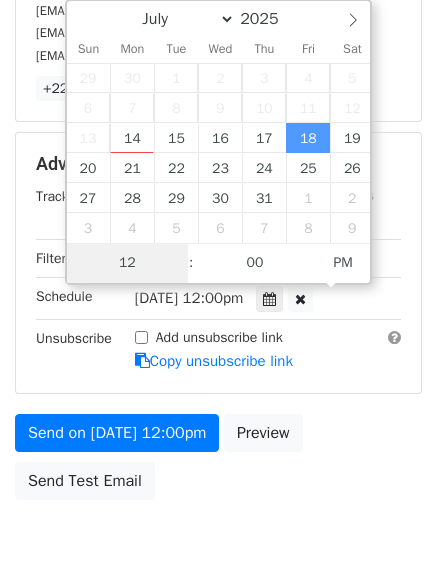 type on "8" 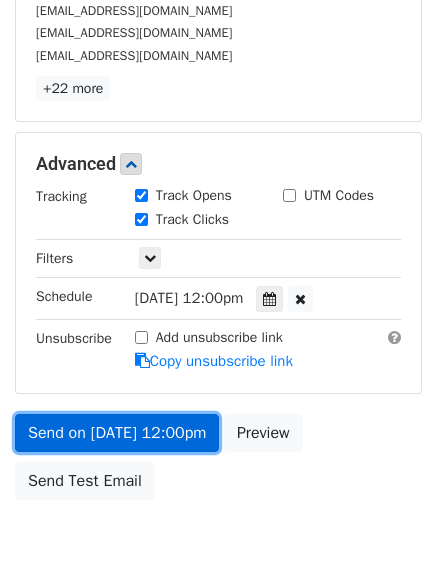 type on "2025-07-18 20:00" 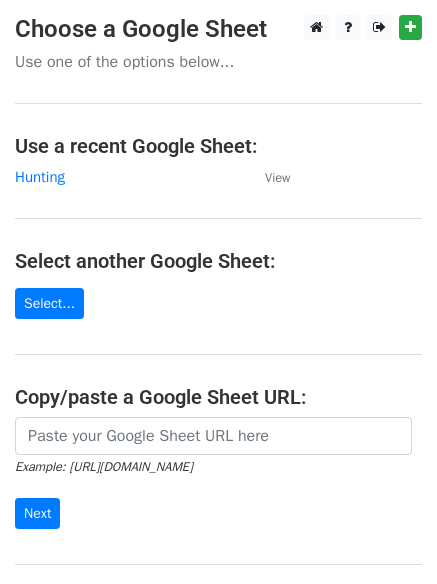 scroll, scrollTop: 0, scrollLeft: 0, axis: both 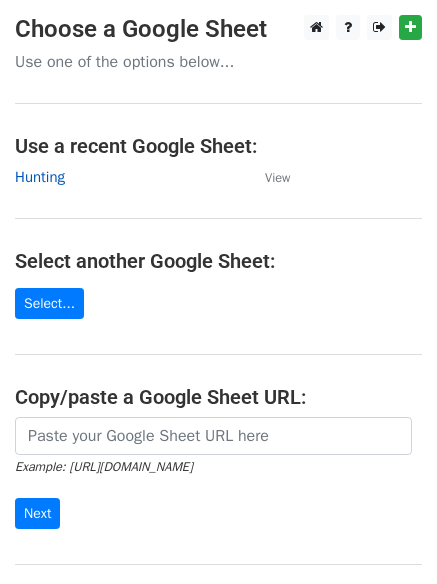click on "Hunting" at bounding box center [40, 177] 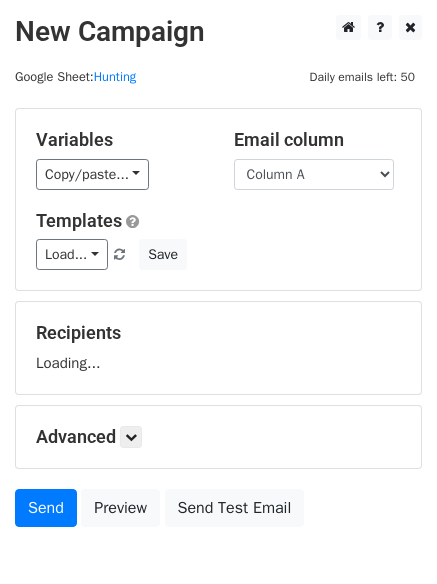 scroll, scrollTop: 0, scrollLeft: 0, axis: both 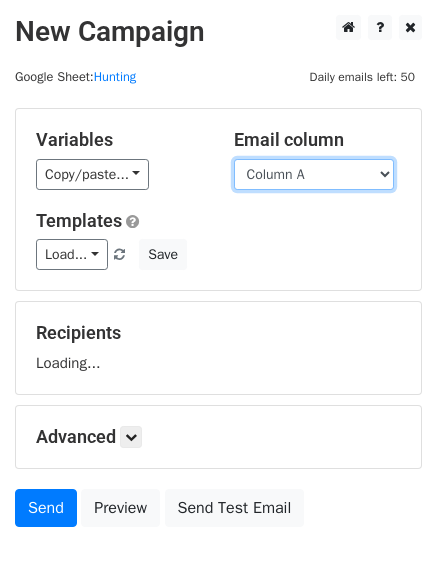 click on "Column A
Column B
Column C" at bounding box center (314, 174) 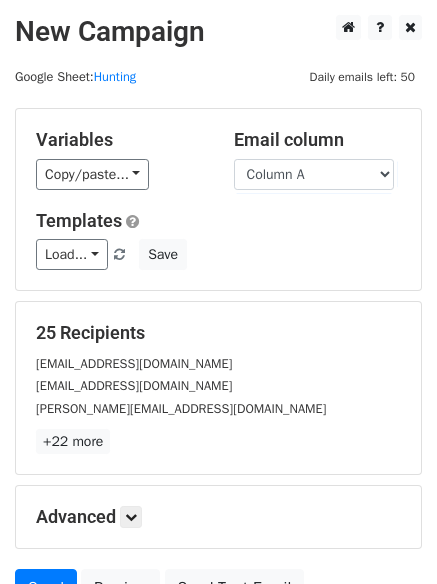 click on "Load...
No templates saved
Save" at bounding box center (218, 254) 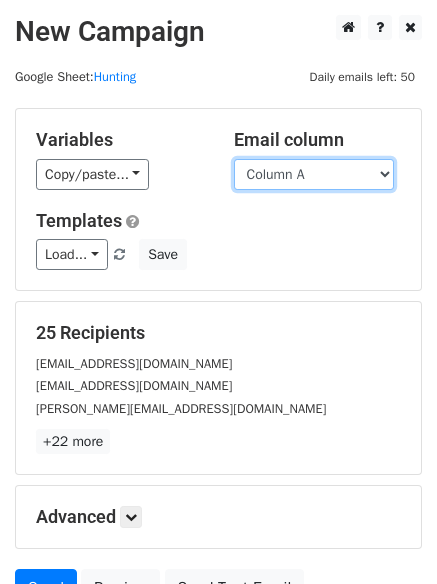 click on "Column A
Column B
Column C" at bounding box center [314, 174] 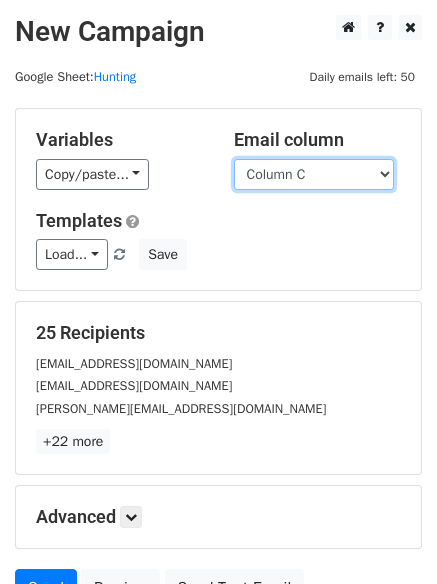 click on "Column A
Column B
Column C" at bounding box center [314, 174] 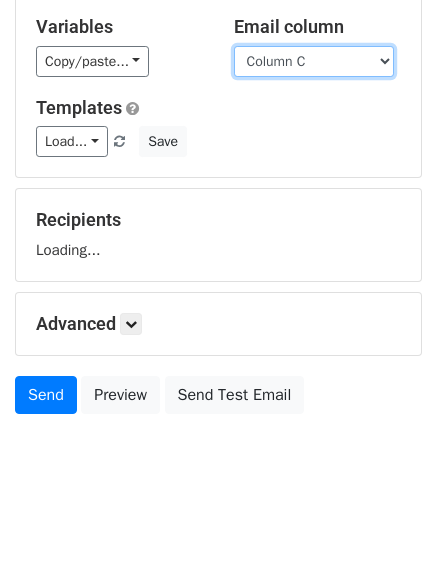 scroll, scrollTop: 113, scrollLeft: 0, axis: vertical 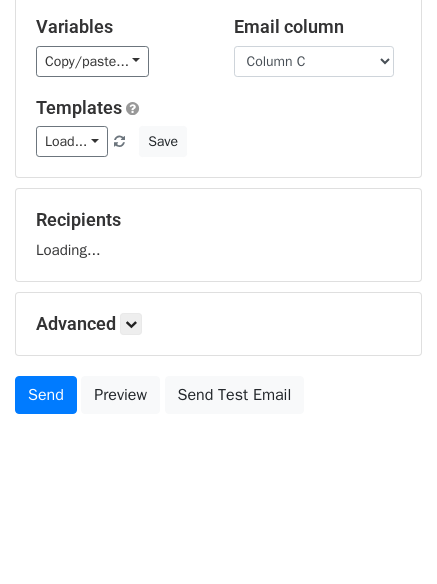 click on "Advanced" at bounding box center (218, 324) 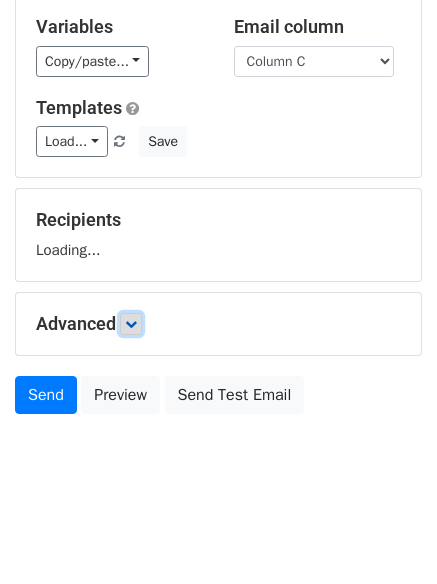click at bounding box center (131, 324) 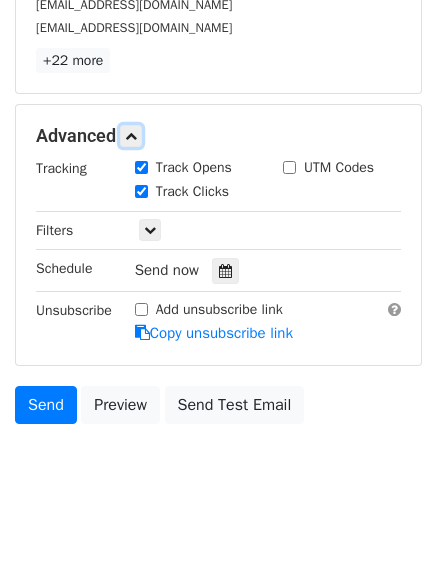 scroll, scrollTop: 385, scrollLeft: 0, axis: vertical 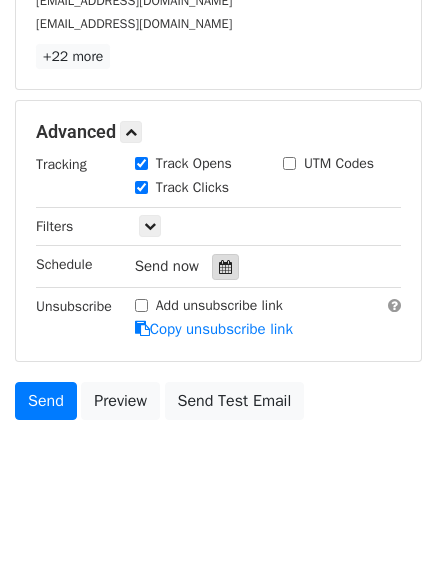 click at bounding box center (225, 267) 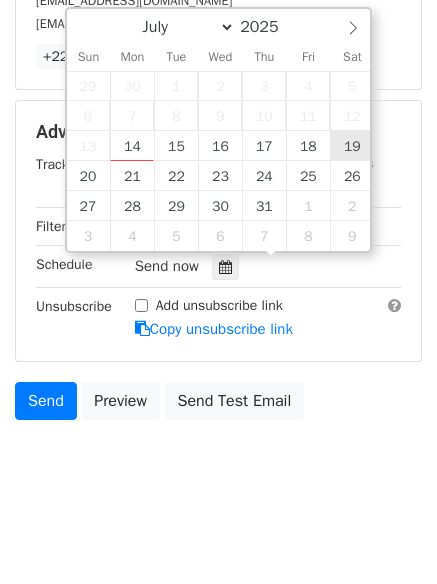 type on "[DATE] 12:00" 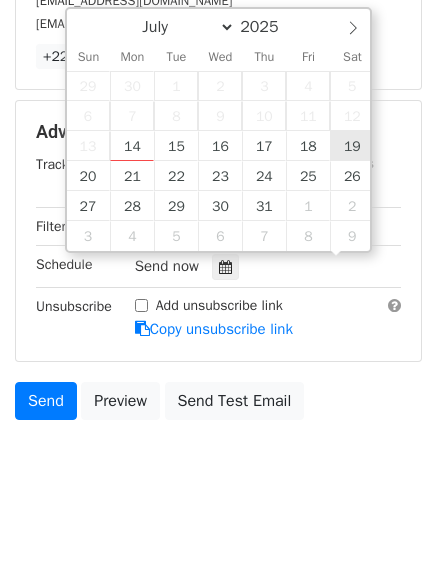 scroll, scrollTop: 1, scrollLeft: 0, axis: vertical 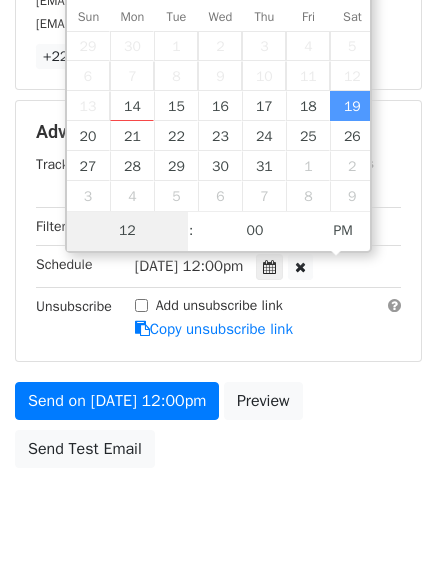 type on "9" 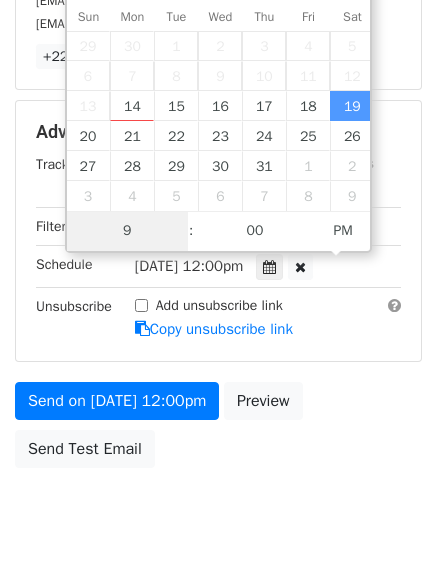 scroll, scrollTop: 357, scrollLeft: 0, axis: vertical 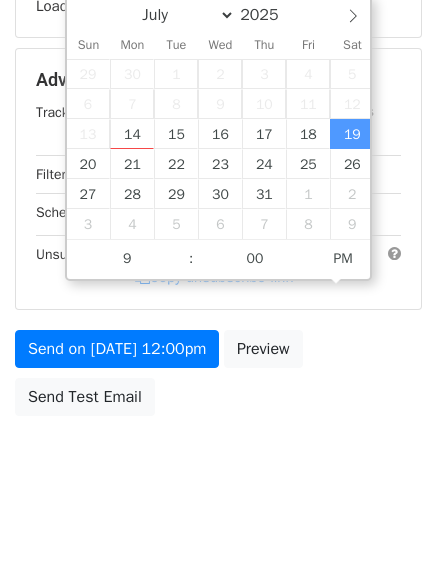 type on "[DATE] 21:00" 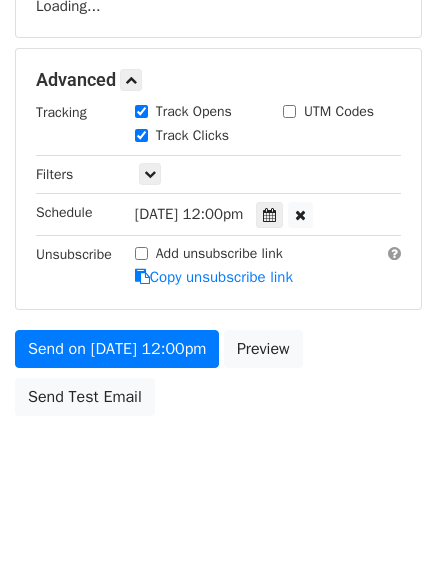 click on "New Campaign
Daily emails left: 50
Google Sheet:
Hunting
Variables
Copy/paste...
{{Column A}}
{{Column B}}
{{Column C}}
Email column
Column A
Column B
Column C
Templates
Load...
No templates saved
Save
Recipients Loading...
Advanced
Tracking
Track Opens
UTM Codes
Track Clicks
Filters
Only include spreadsheet rows that match the following filters:
Schedule
[DATE]-07-19 21:00
Unsubscribe
Add unsubscribe link
Copy unsubscribe link
Send on [DATE] 12:00pm
Preview
Send Test Email
July August September October November [DATE]
Sun Mon Tue Wed Thu Fri Sat
29 30" at bounding box center [218, 114] 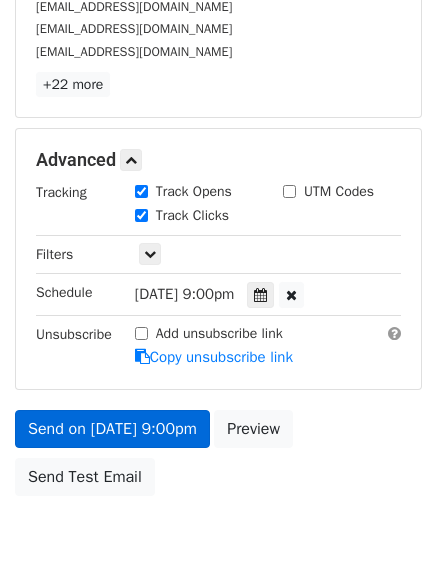 click on "Send on [DATE] 9:00pm
Preview
Send Test Email" at bounding box center (218, 458) 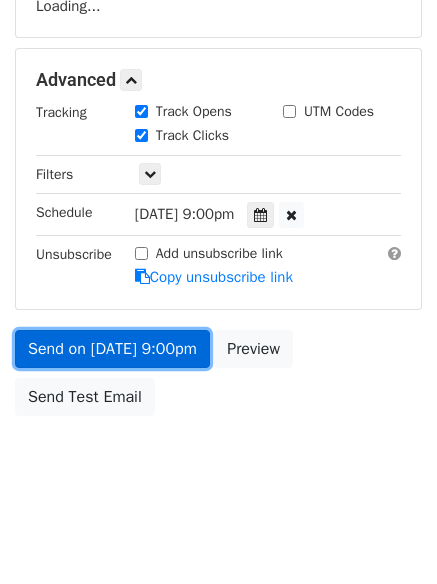 click on "Send on [DATE] 9:00pm" at bounding box center (112, 349) 